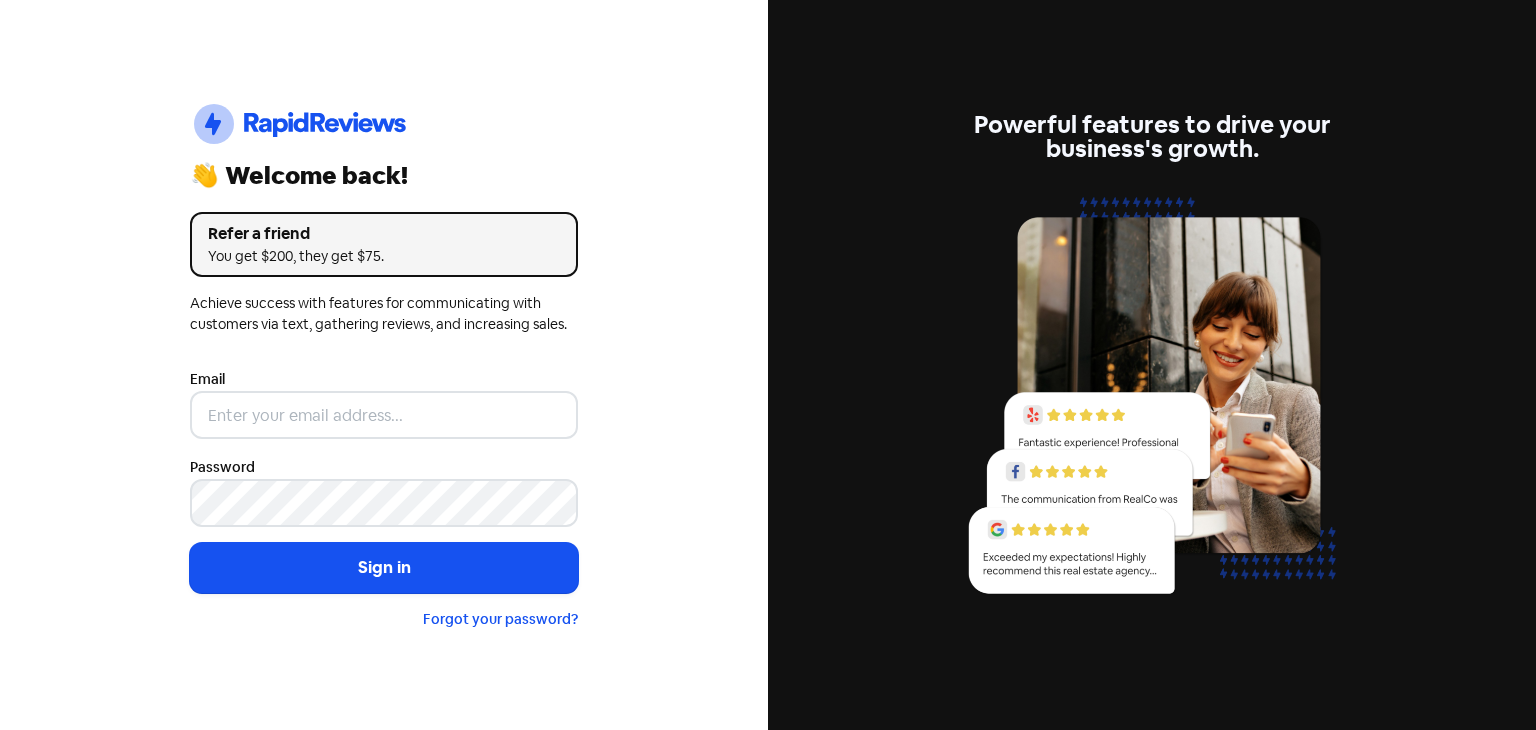 scroll, scrollTop: 0, scrollLeft: 0, axis: both 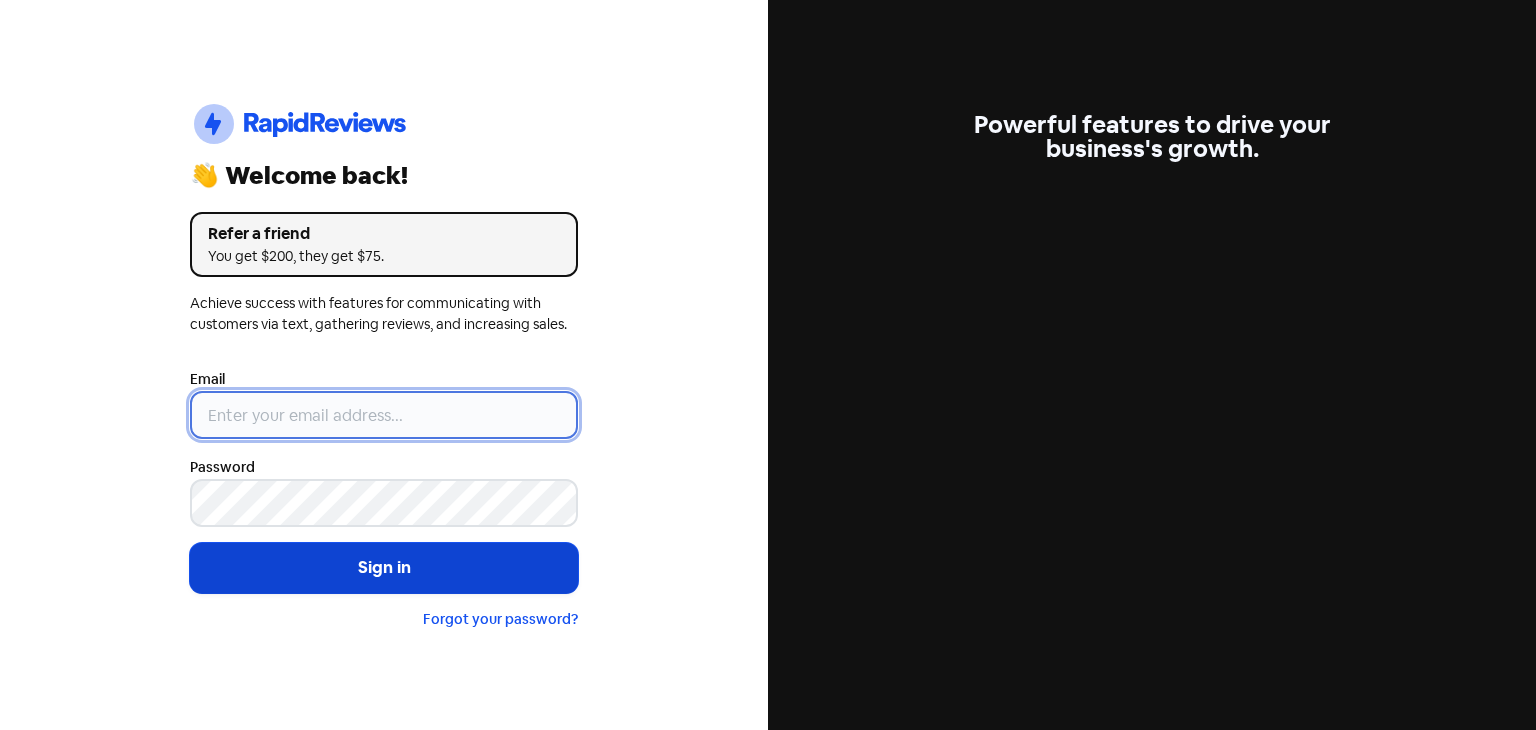 type on "[EMAIL]" 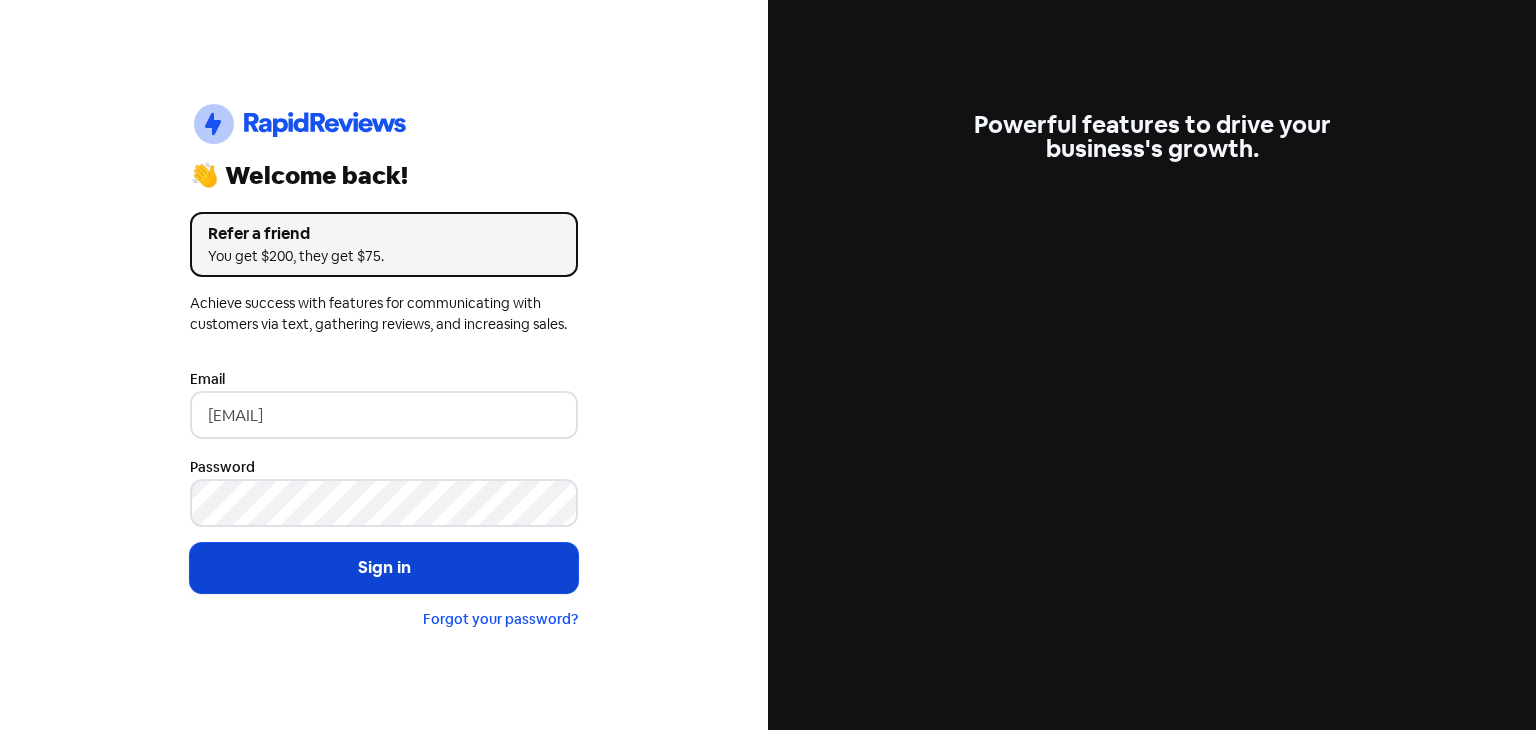 click on "Sign in" at bounding box center (384, 568) 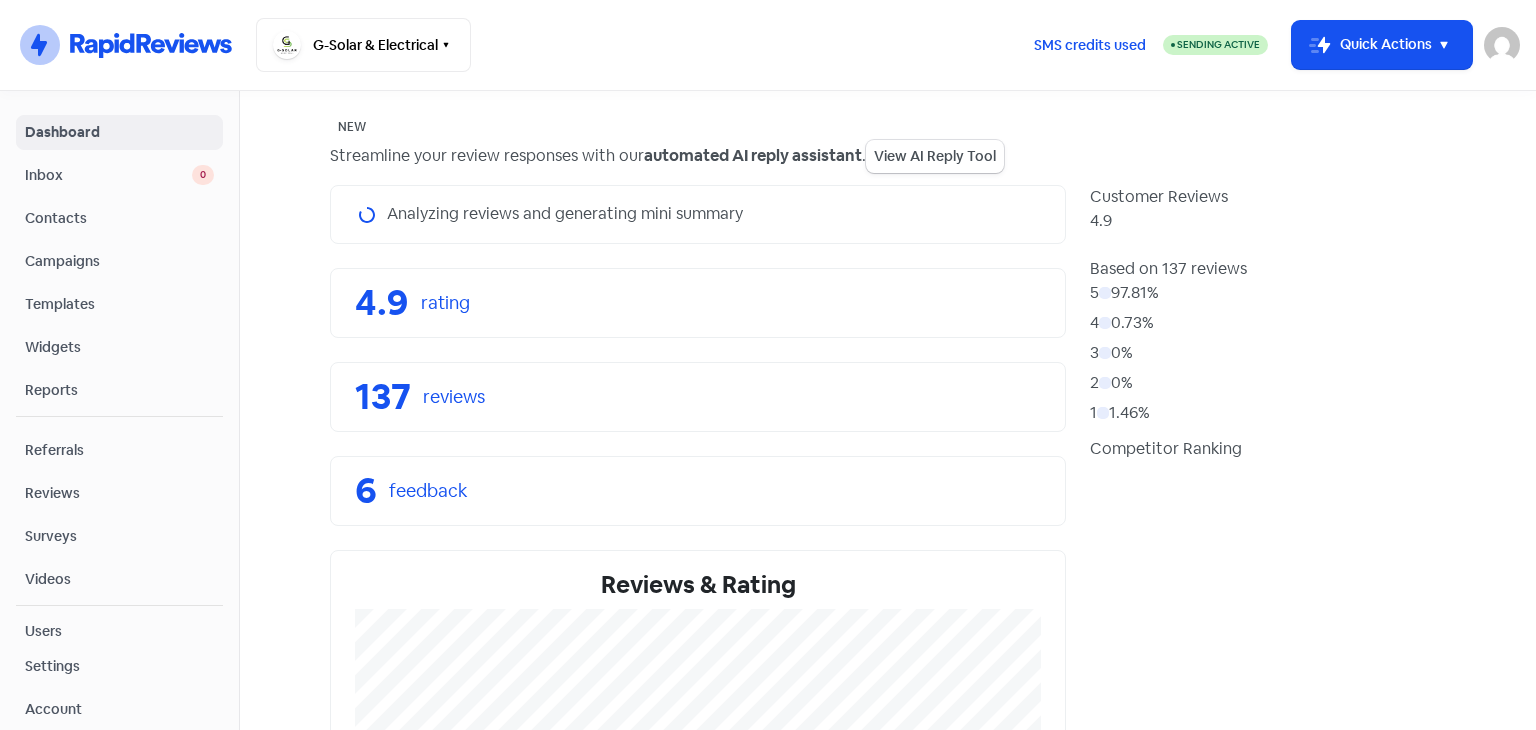 scroll, scrollTop: 0, scrollLeft: 0, axis: both 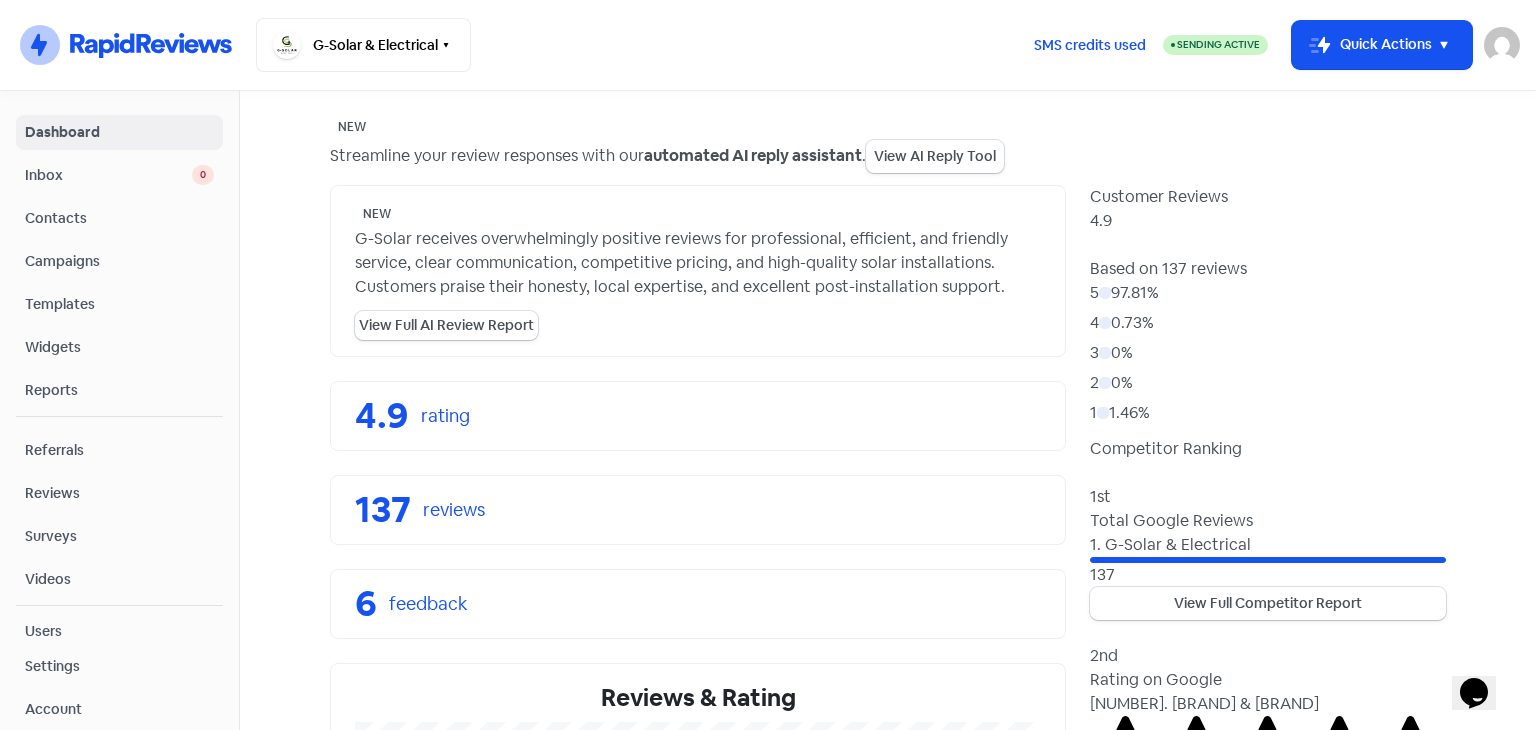 click on "Campaigns" at bounding box center [119, 261] 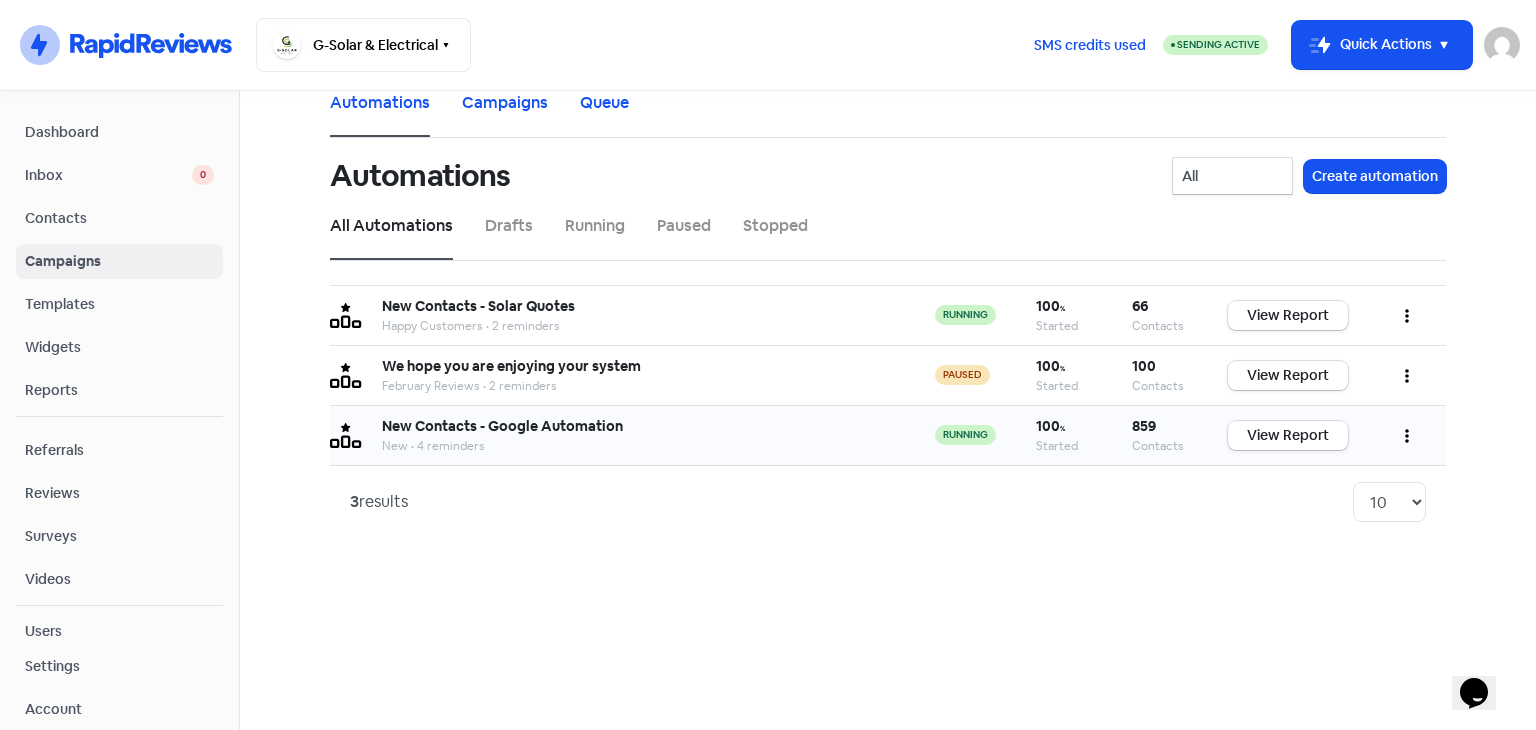 click at bounding box center [1407, 315] 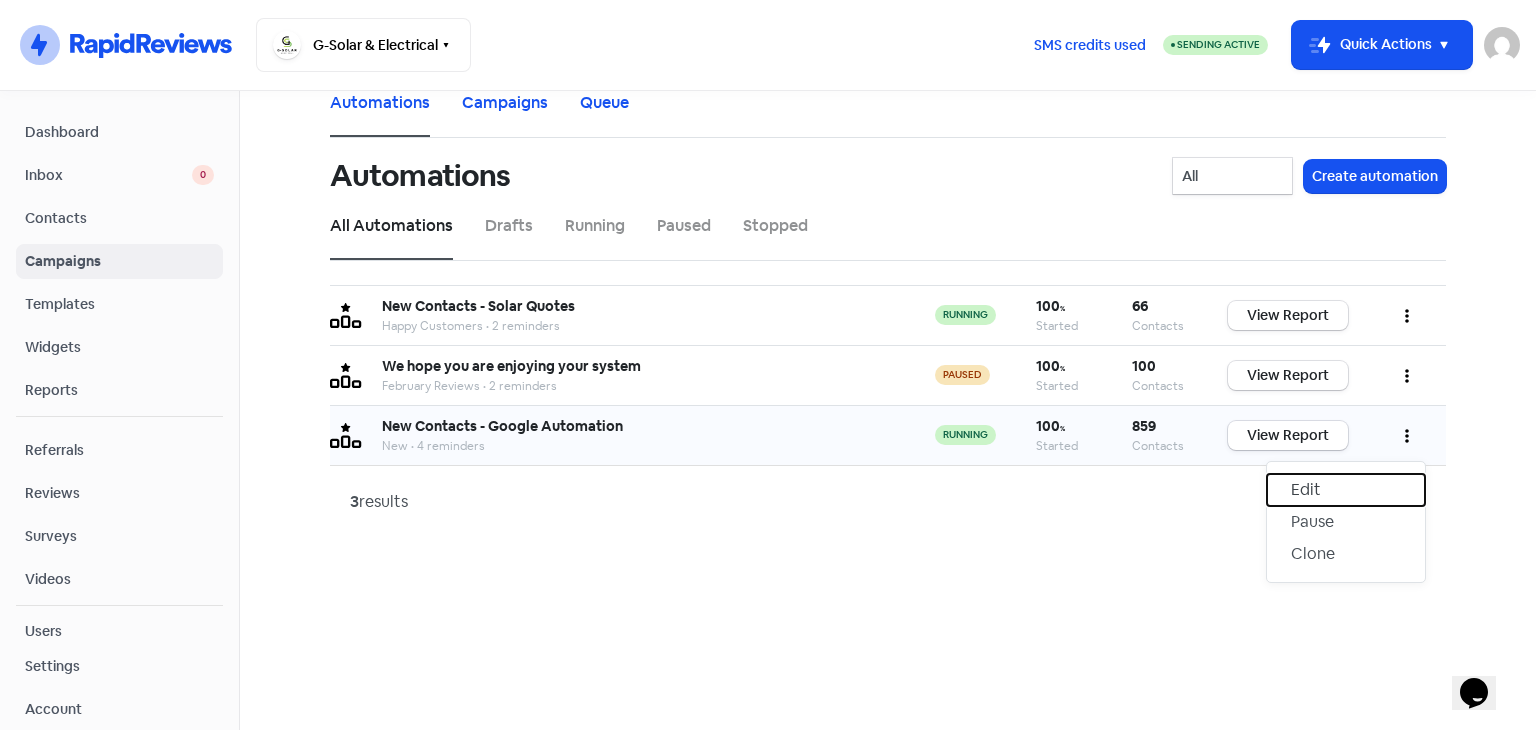 click on "Edit" at bounding box center [1346, 490] 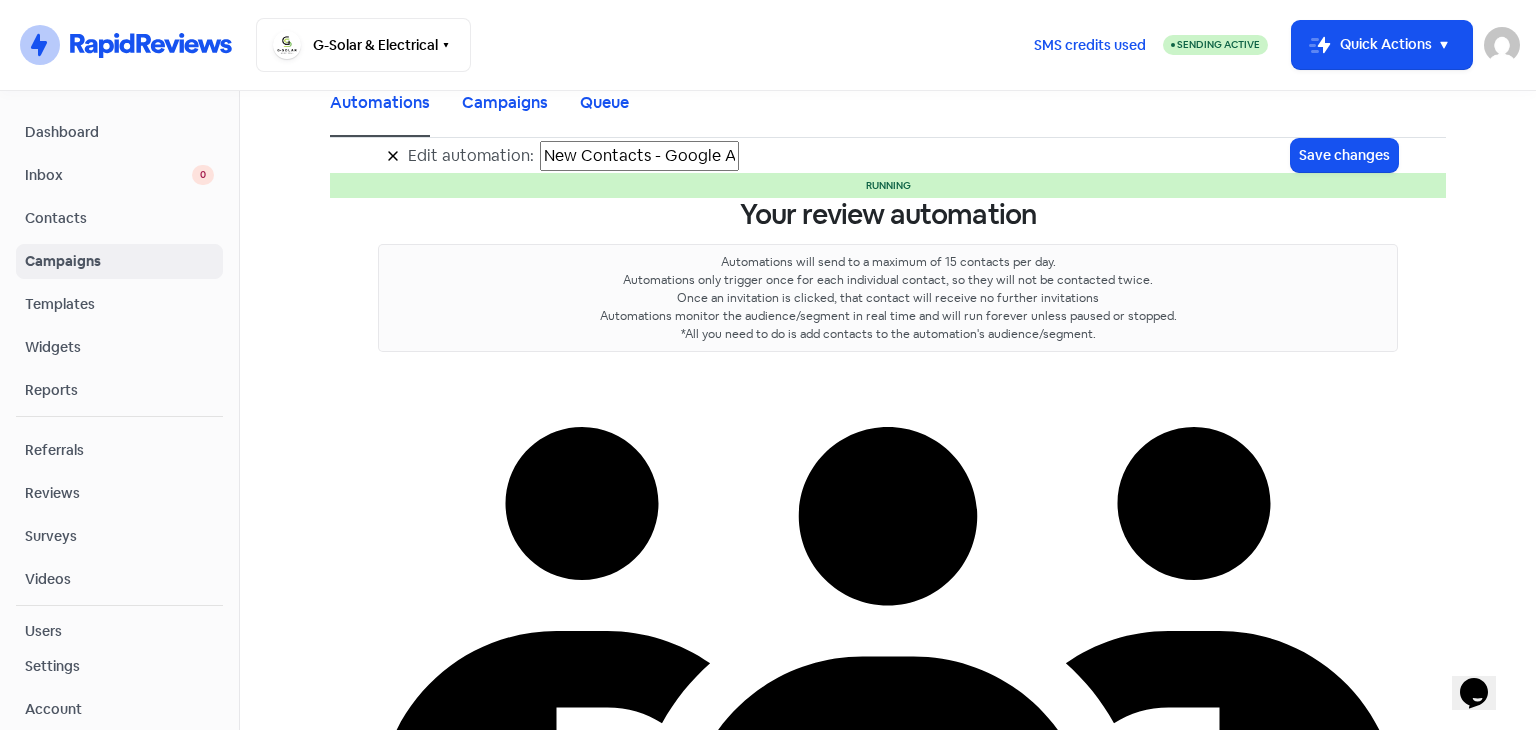 scroll, scrollTop: 0, scrollLeft: 0, axis: both 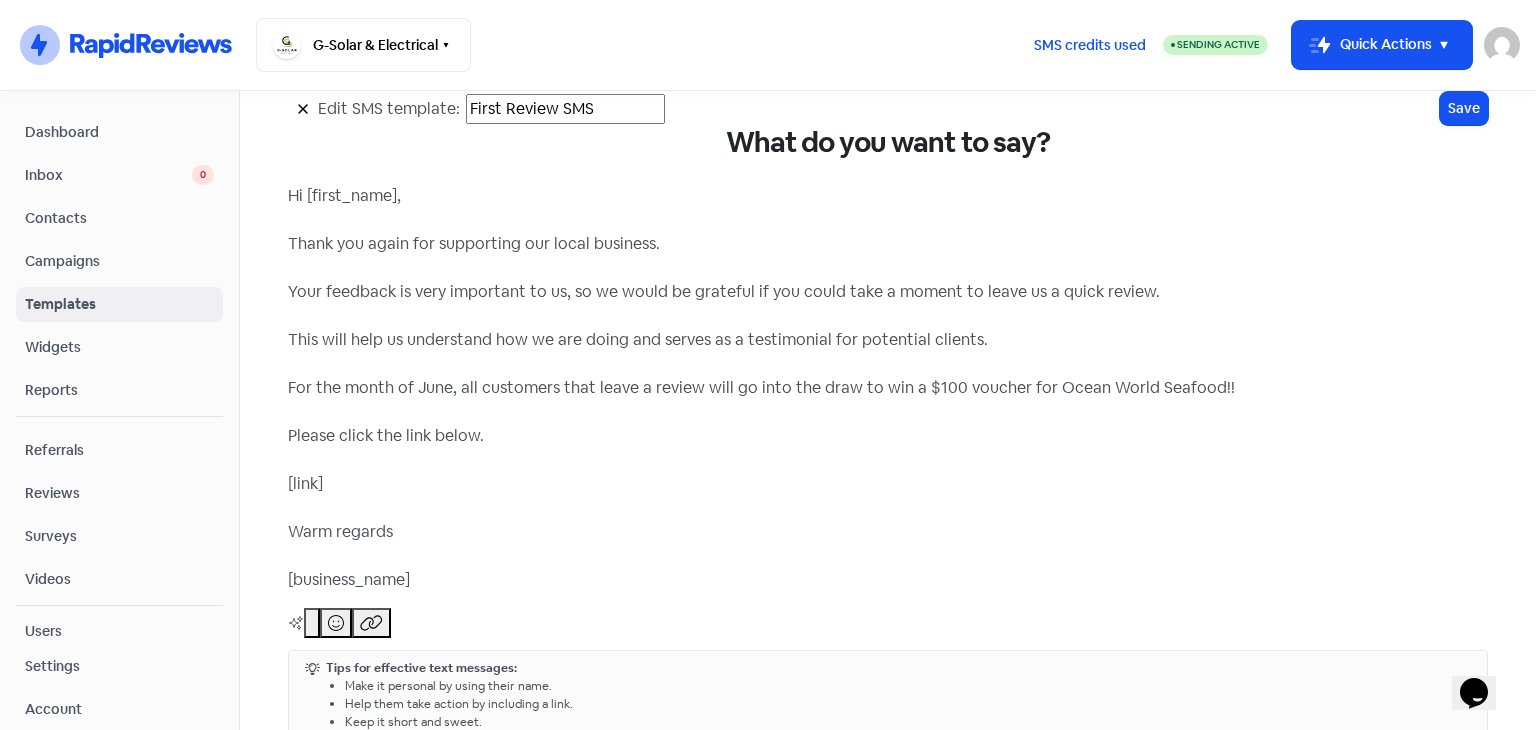 click on "Hi [FIRST_NAME], Thank you again for supporting our local business. Your feedback is very important to us, so we would be grateful if you could take a moment to leave us a quick review. This will help us understand how we are doing and serves as a testimonial for potential clients. For the month of June, all customers that leave a review will go into the draw to win a $100 voucher for Ocean World Seafood!! Please click the link below. [LINK] Warm regards [BUSINESS_NAME]" at bounding box center [888, 388] 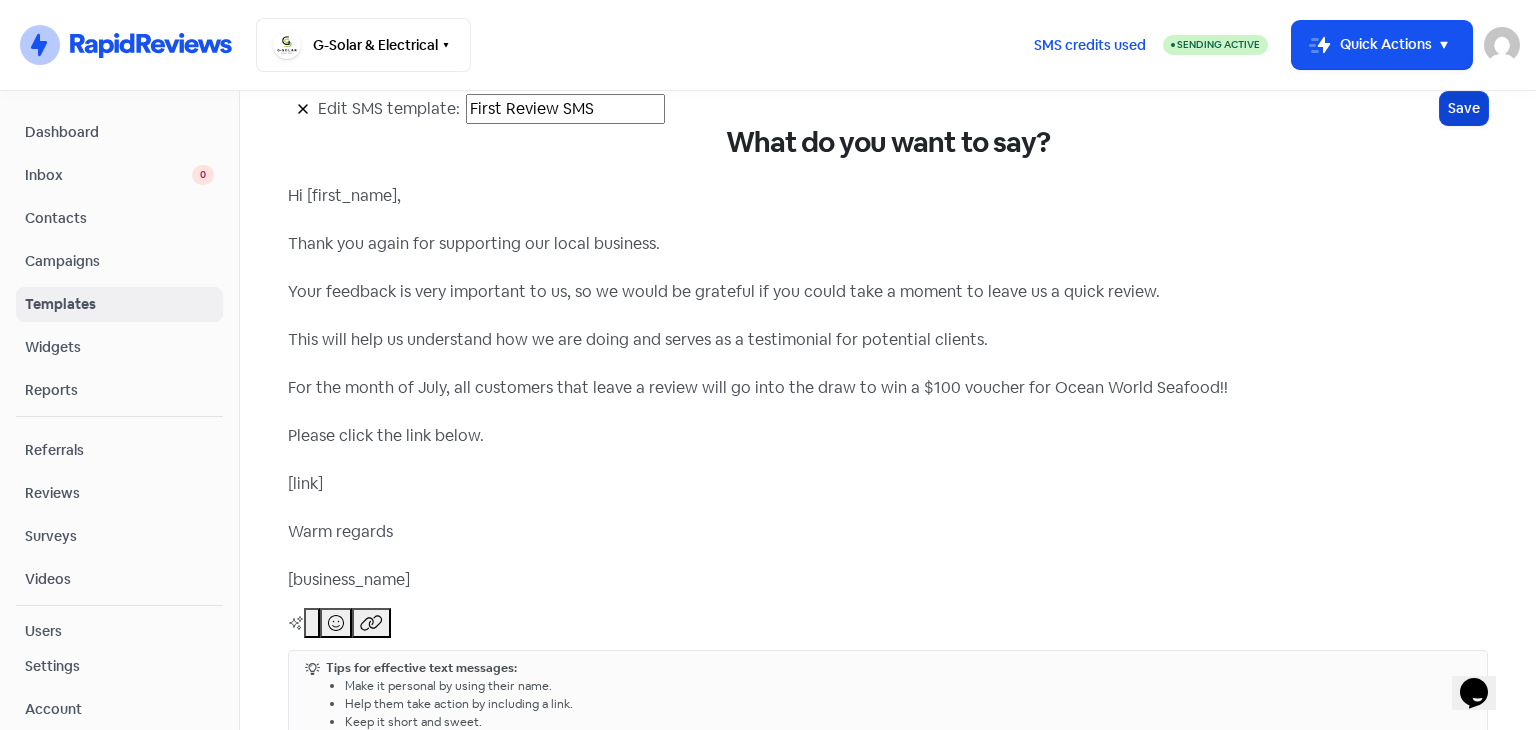 click on "Save" at bounding box center [1464, 108] 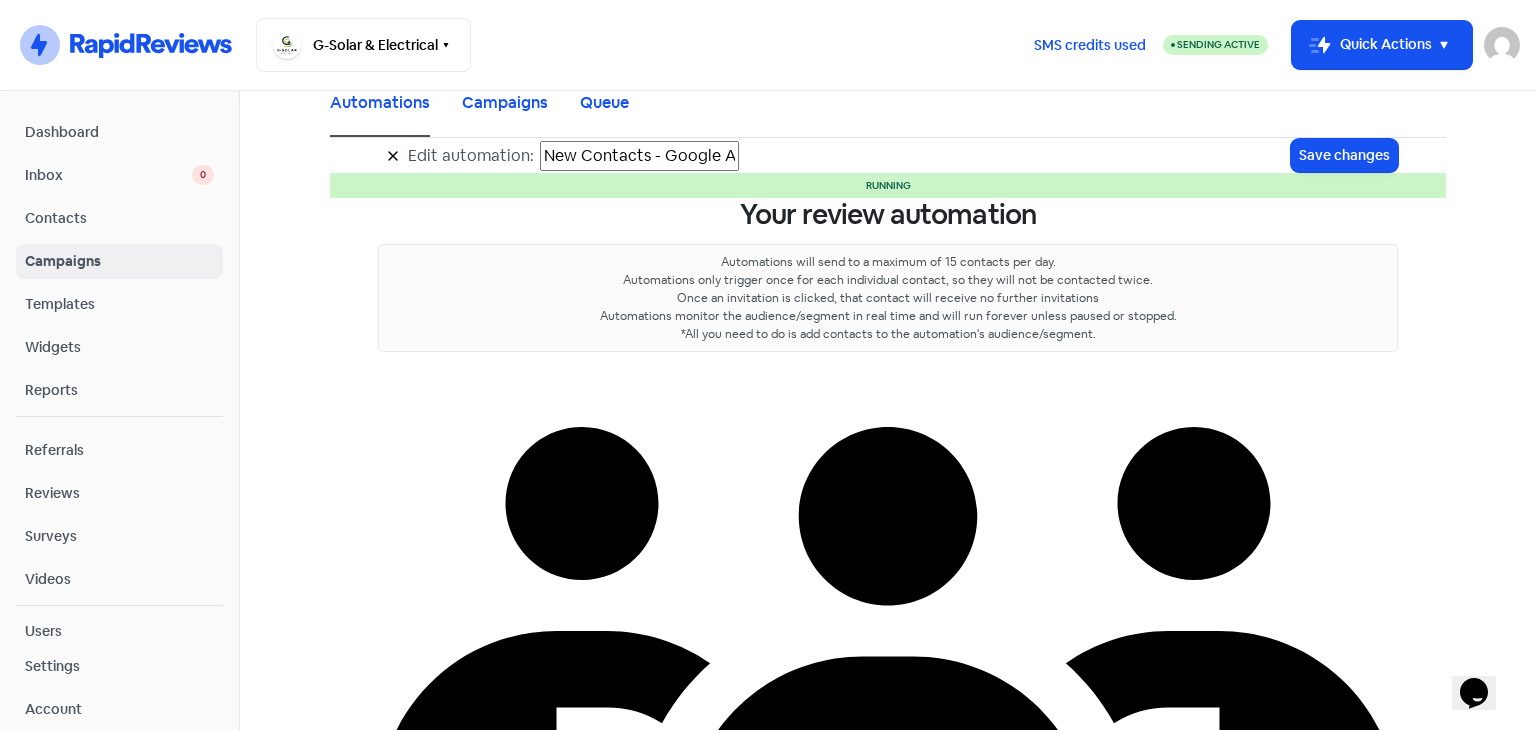 scroll, scrollTop: 0, scrollLeft: 0, axis: both 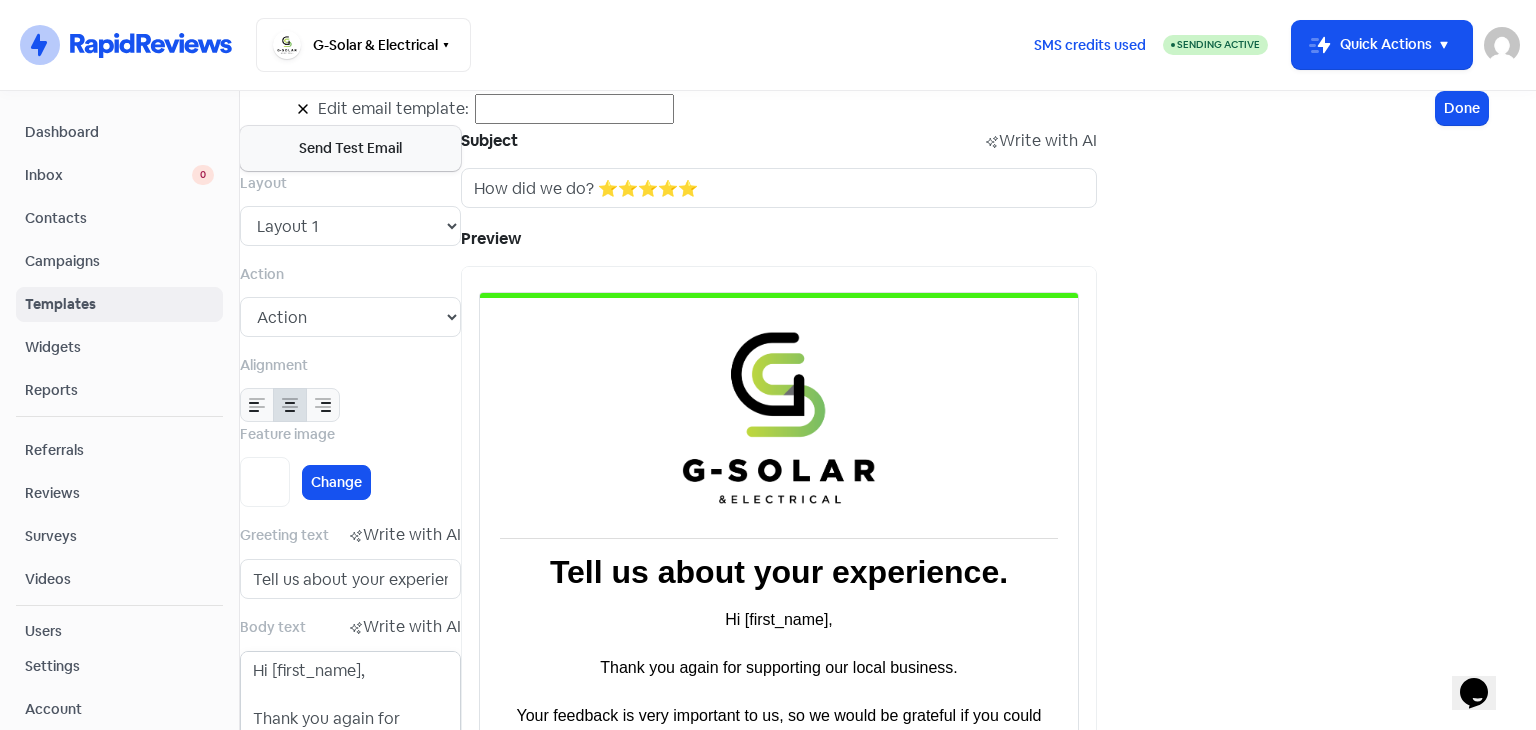 click on "Hi [first_name],
Thank you again for supporting our local business.
Your feedback is very important to us, so we would be grateful if you could take a moment to leave us a quick review.
This will help us understand how we are doing and serves as a testimonial for potential clients.
For the month of June, all customers that leave a review will go into the draw to win a $100 voucher for Ocean World Seafood!!
Please click the link below." at bounding box center [350, 707] 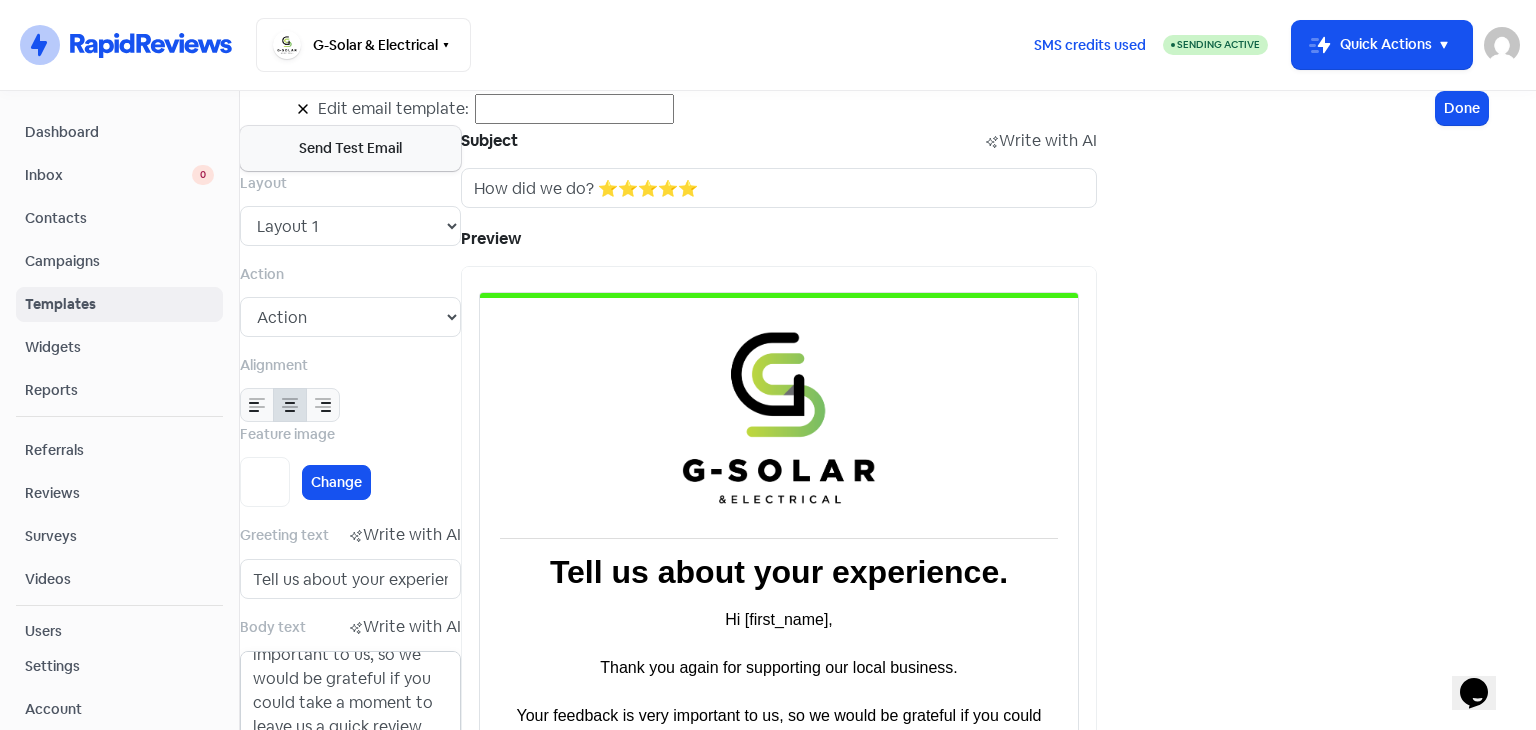 scroll, scrollTop: 284, scrollLeft: 0, axis: vertical 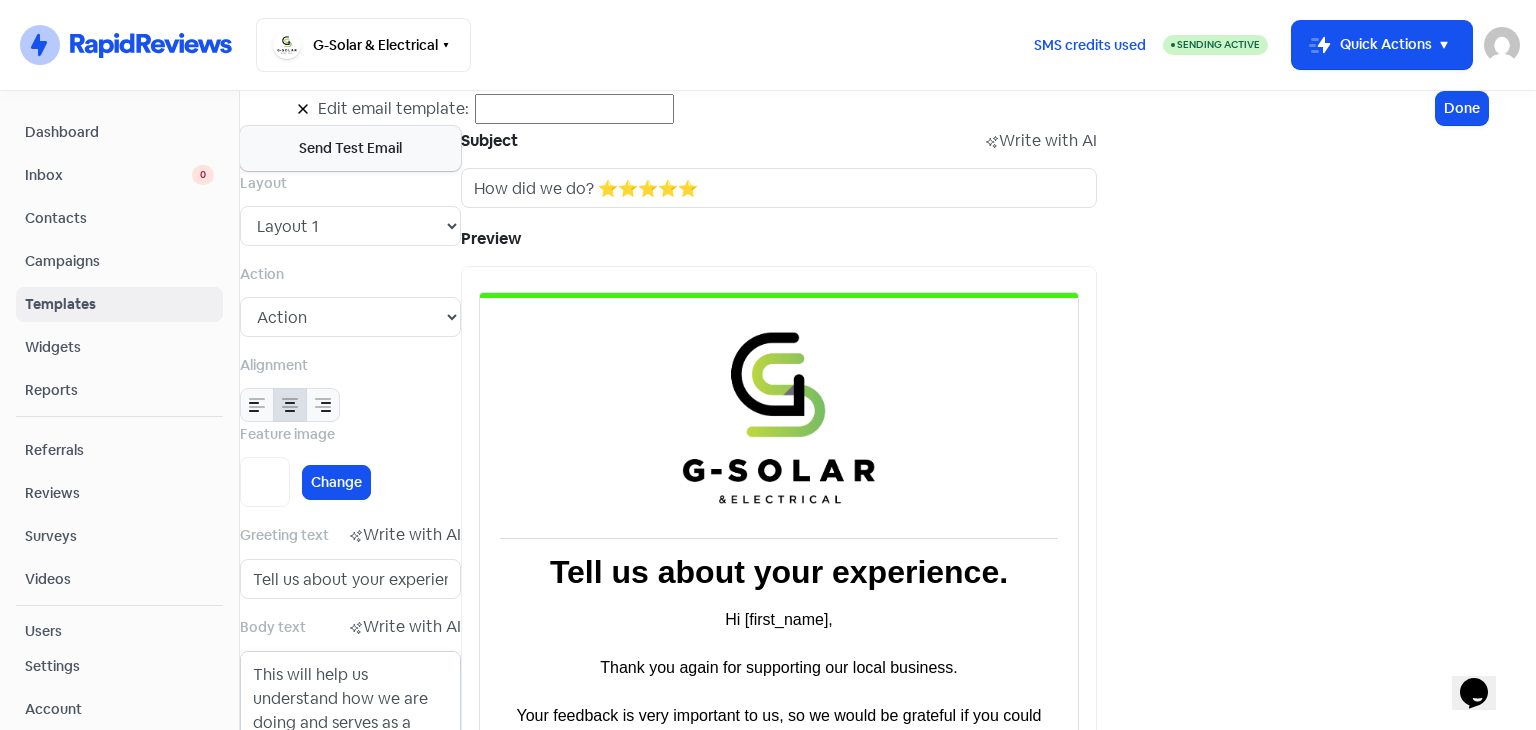 click on "Hi [first_name],
Thank you again for supporting our local business.
Your feedback is very important to us, so we would be grateful if you could take a moment to leave us a quick review.
This will help us understand how we are doing and serves as a testimonial for potential clients.
For the month of June, all customers that leave a review will go into the draw to win a $100 voucher for Ocean World Seafood!!
Please click the link below." at bounding box center [350, 707] 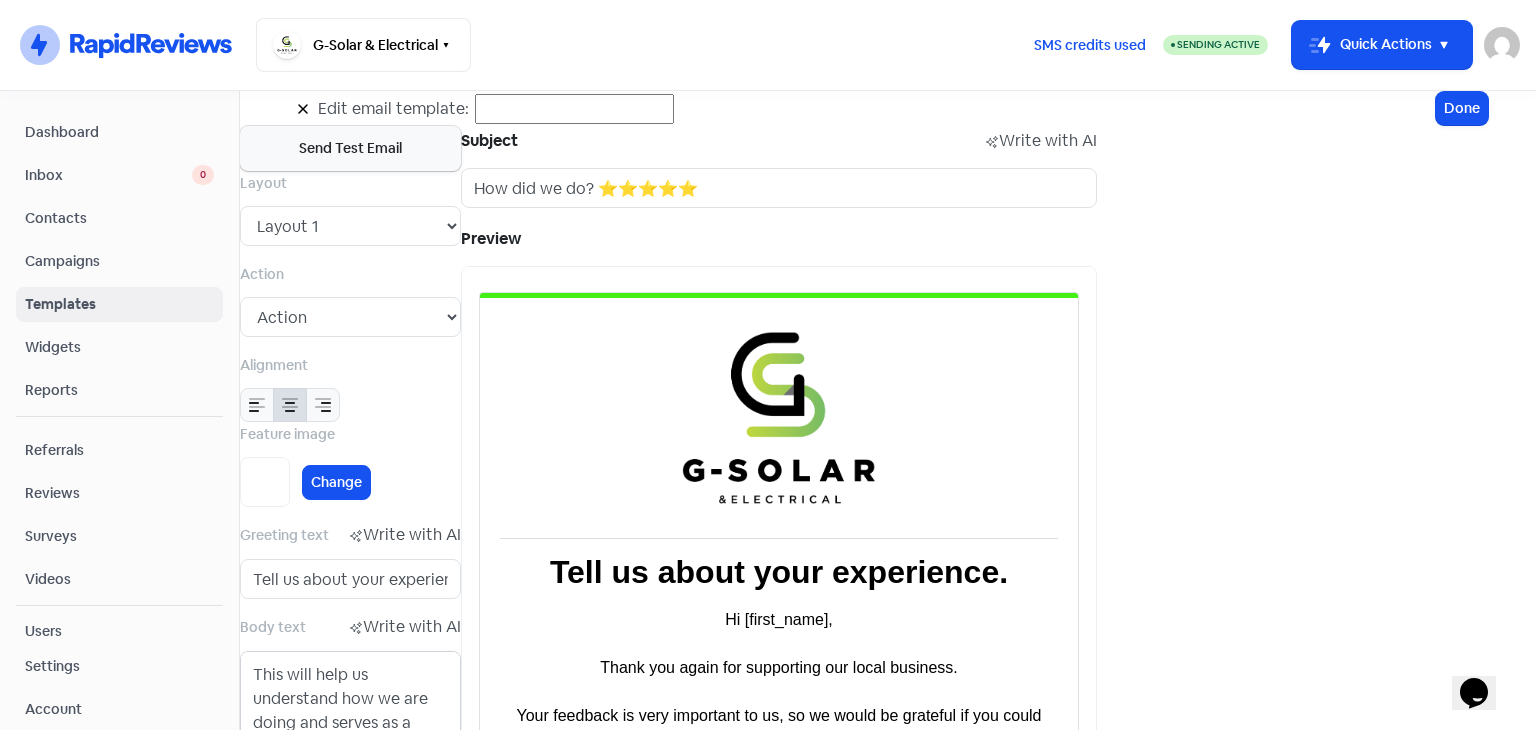 scroll, scrollTop: 0, scrollLeft: 0, axis: both 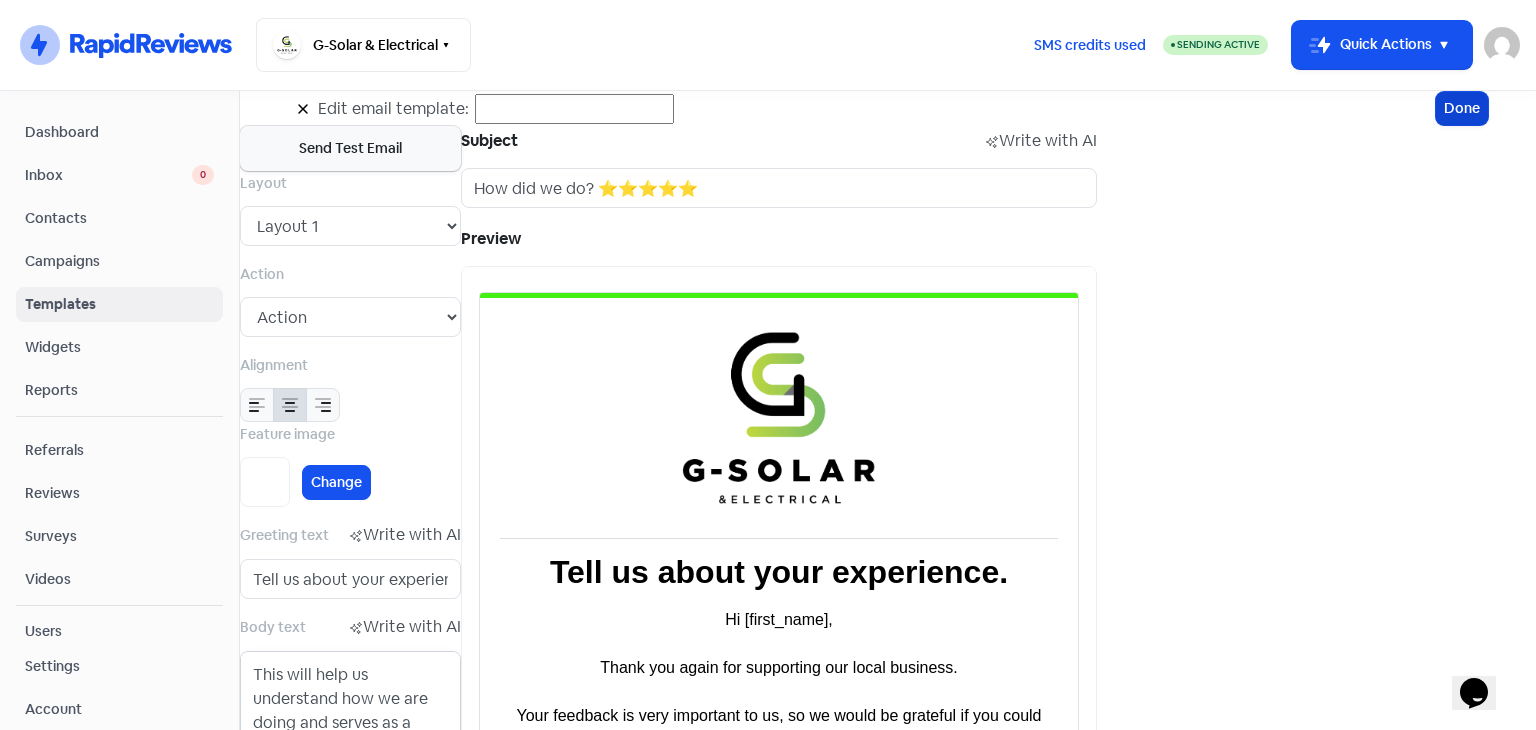 type on "Hi [NAME],
Thank you again for supporting our local business.
Your feedback is very important to us, so we would be grateful if you could take a moment to leave us a quick review.
This will help us understand how we are doing and serves as a testimonial for potential clients.
For the month of July, all customers that leave a review will go into the draw to win a $100 voucher for Ocean World Seafood!!
Please click the link below." 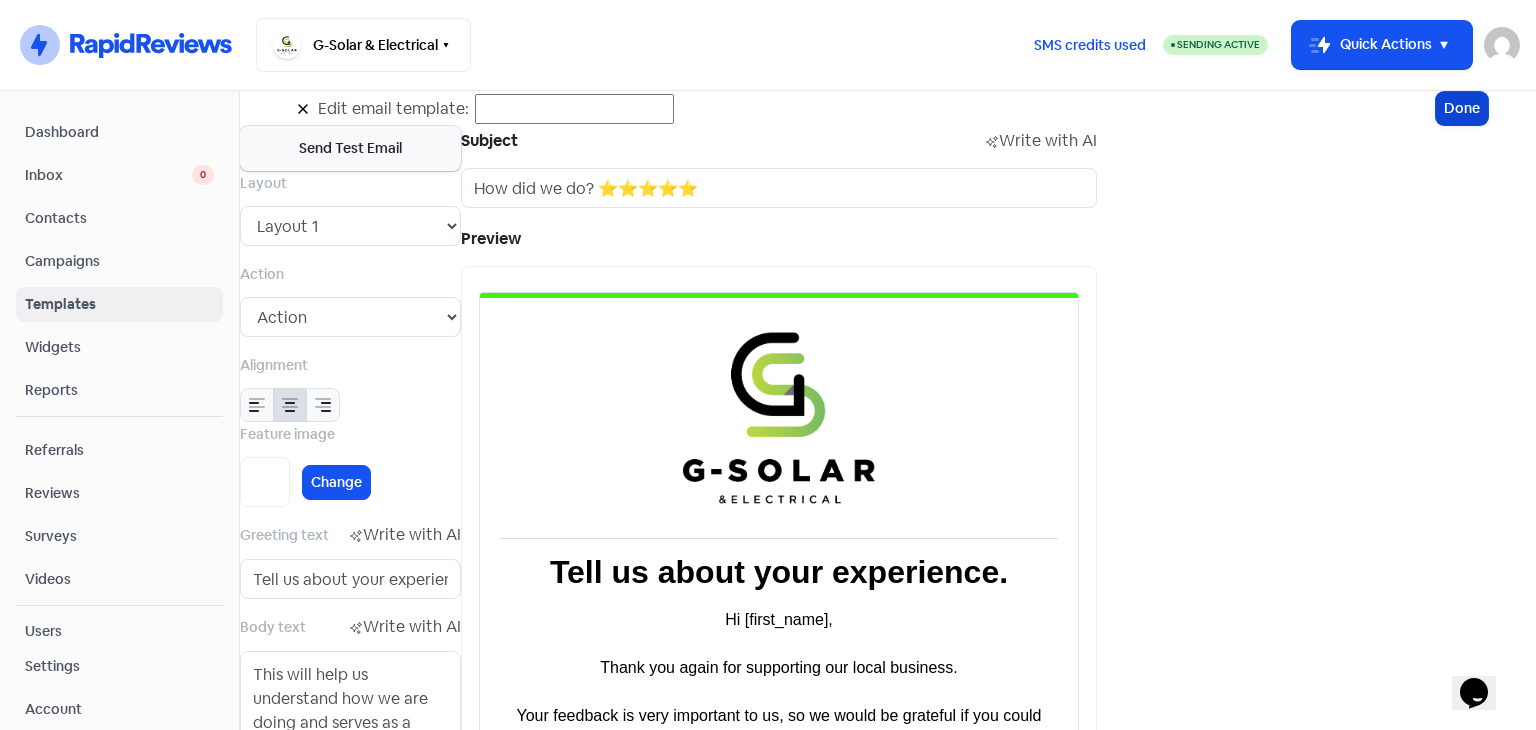 click on "Done" at bounding box center [1462, 108] 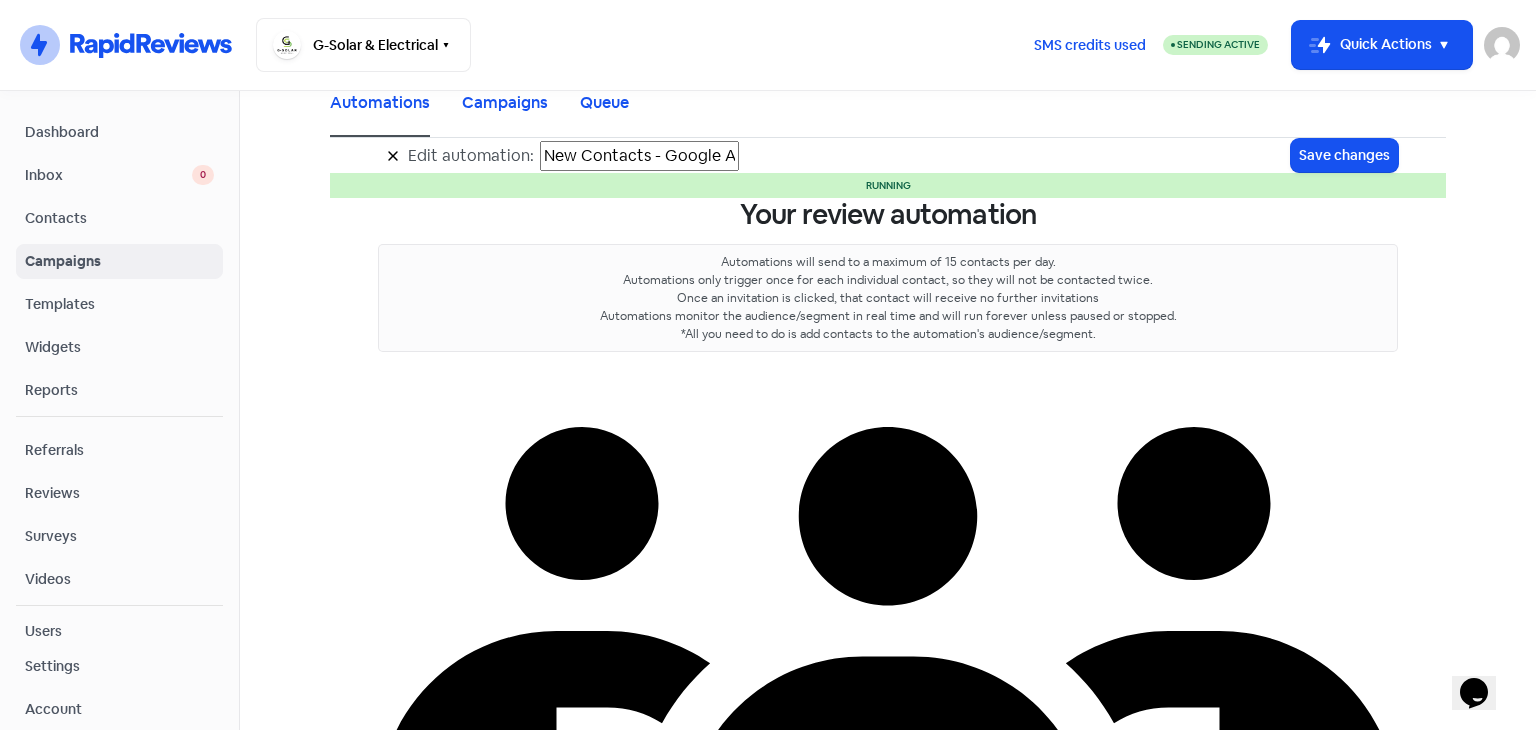 scroll, scrollTop: 0, scrollLeft: 0, axis: both 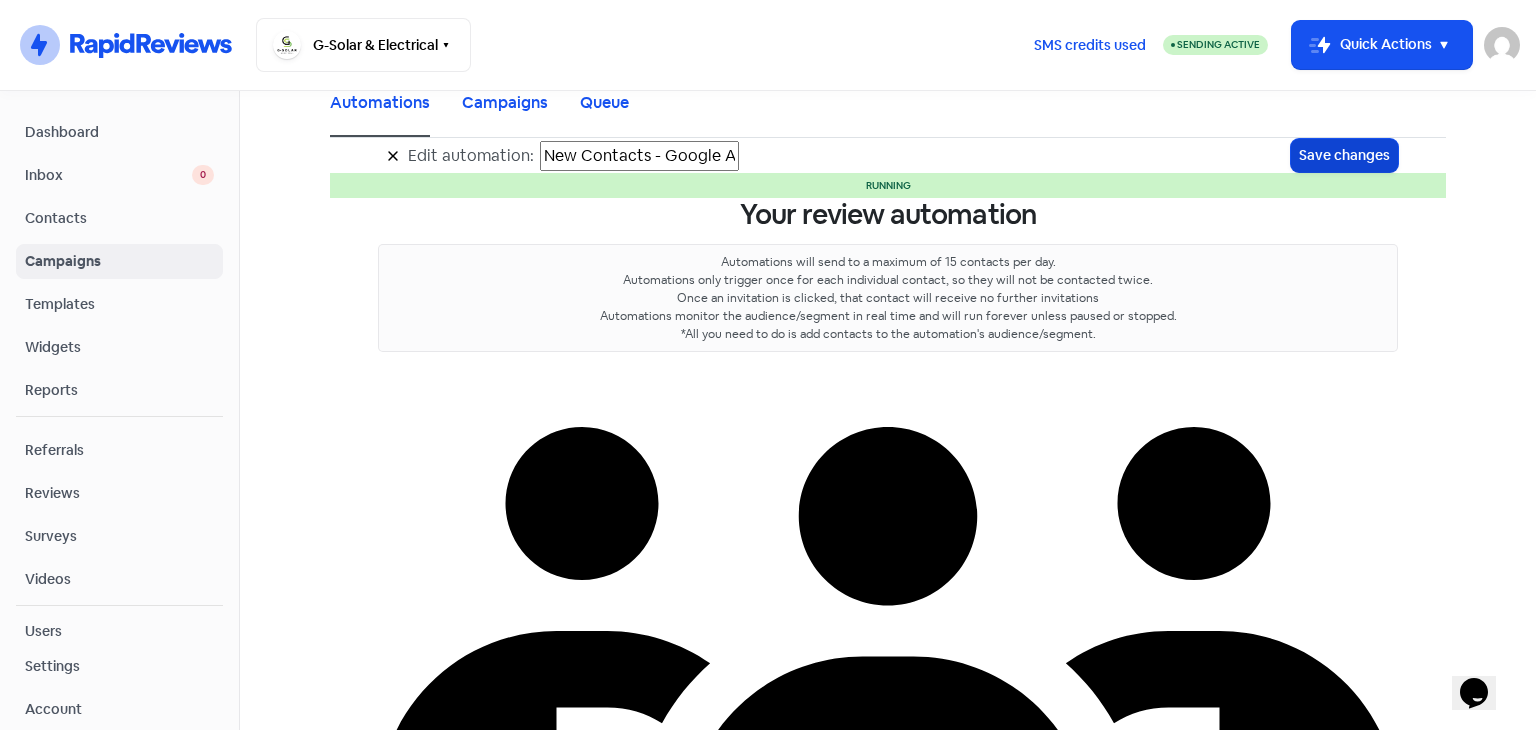 click on "Save changes" at bounding box center (1344, 155) 